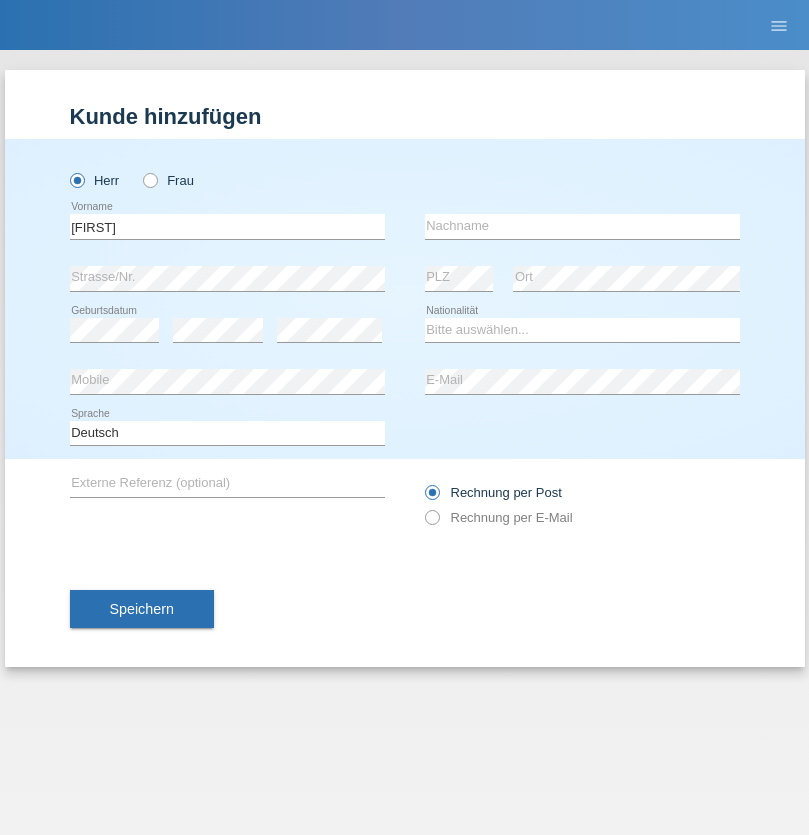 scroll, scrollTop: 0, scrollLeft: 0, axis: both 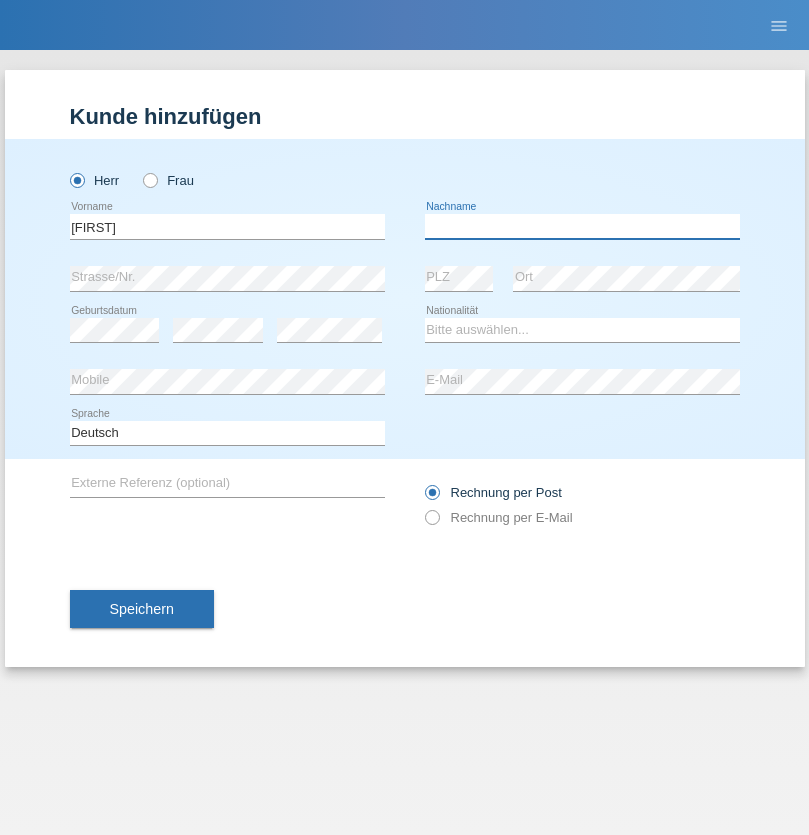 click at bounding box center (582, 226) 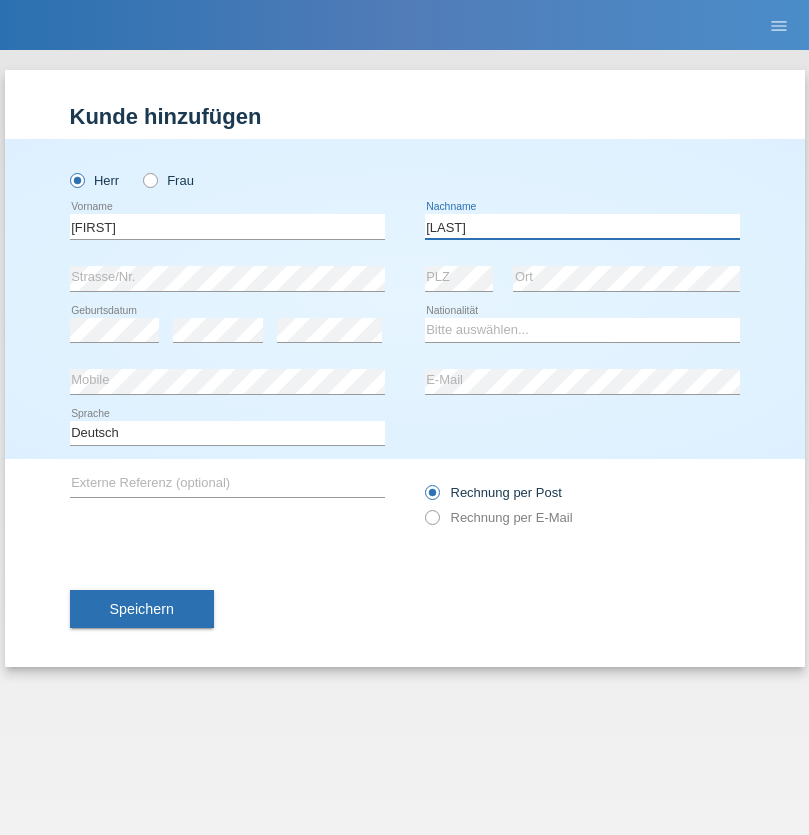 type on "[LAST]" 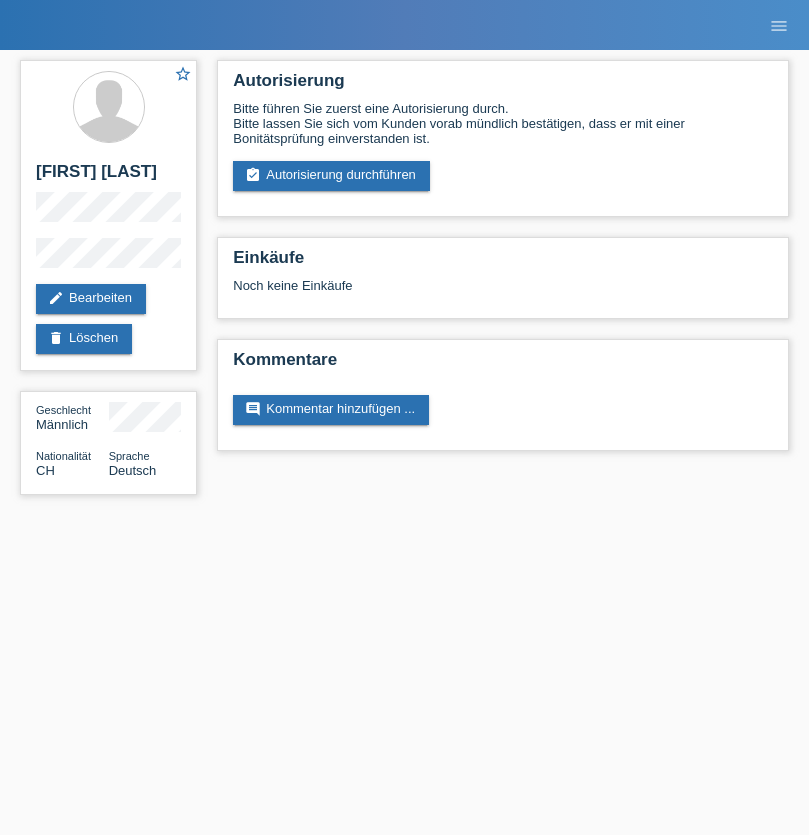 scroll, scrollTop: 0, scrollLeft: 0, axis: both 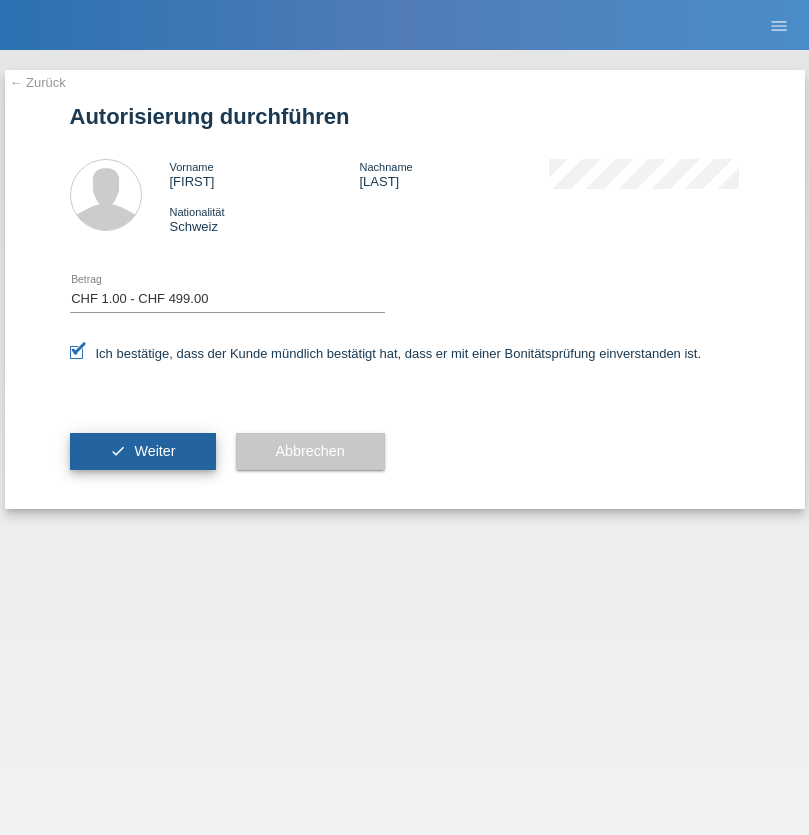 click on "Weiter" at bounding box center [154, 451] 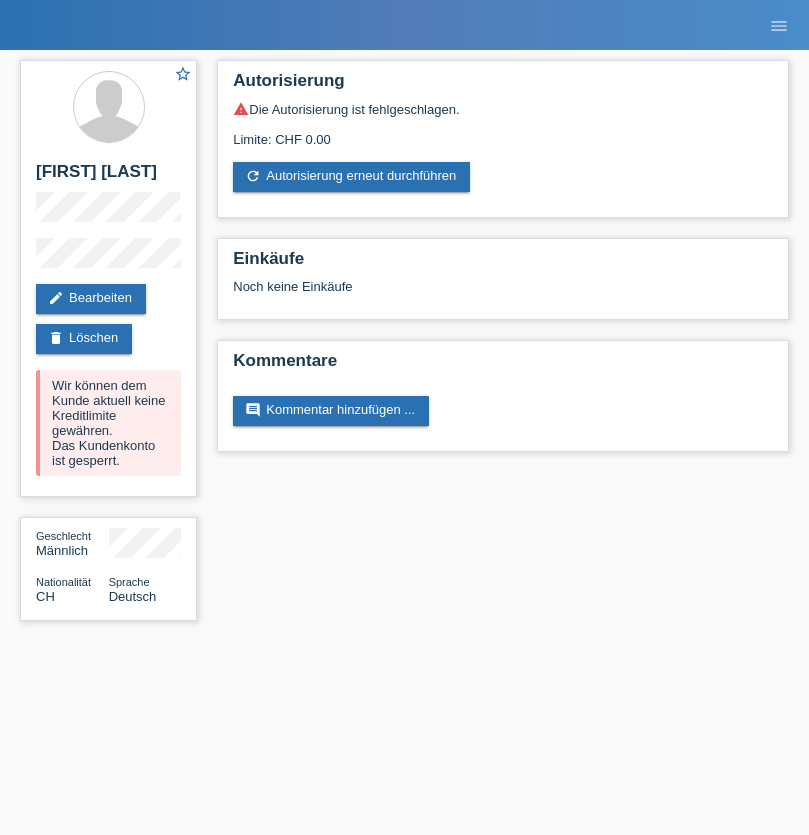 scroll, scrollTop: 0, scrollLeft: 0, axis: both 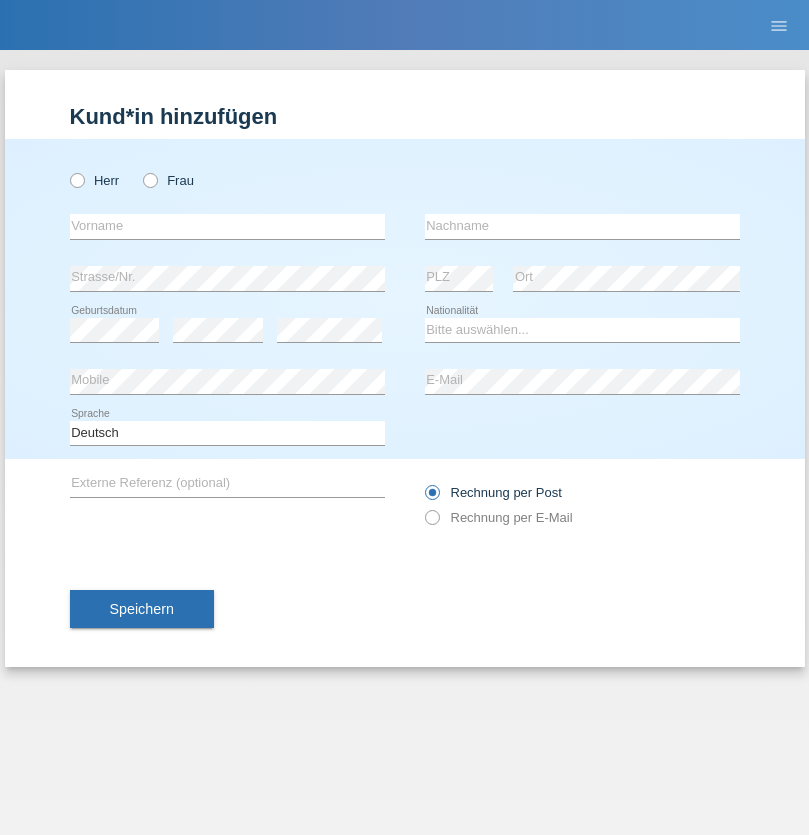 radio on "true" 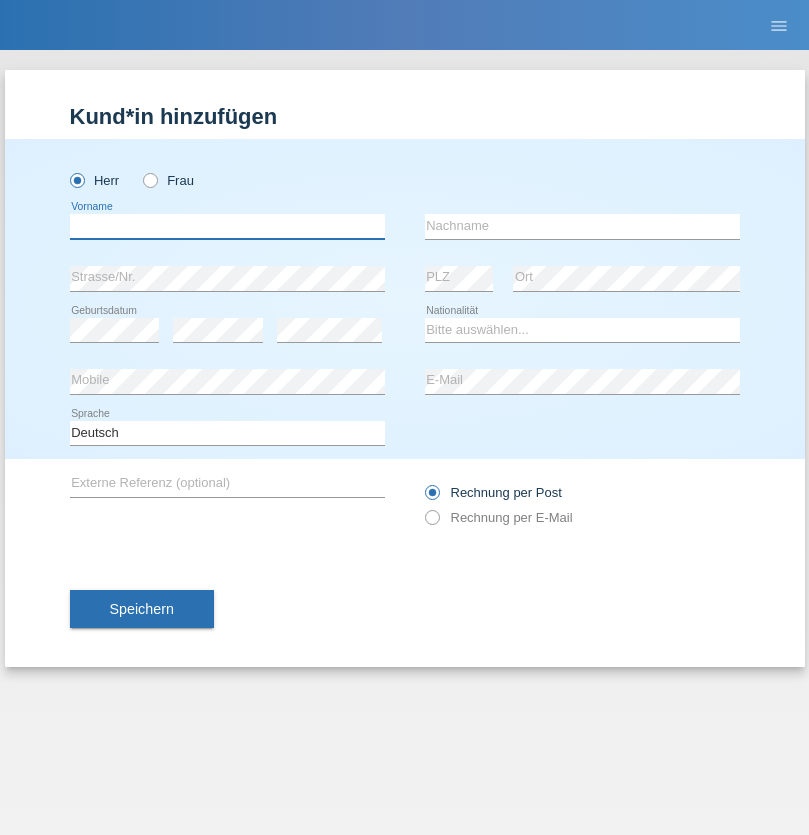 click at bounding box center [227, 226] 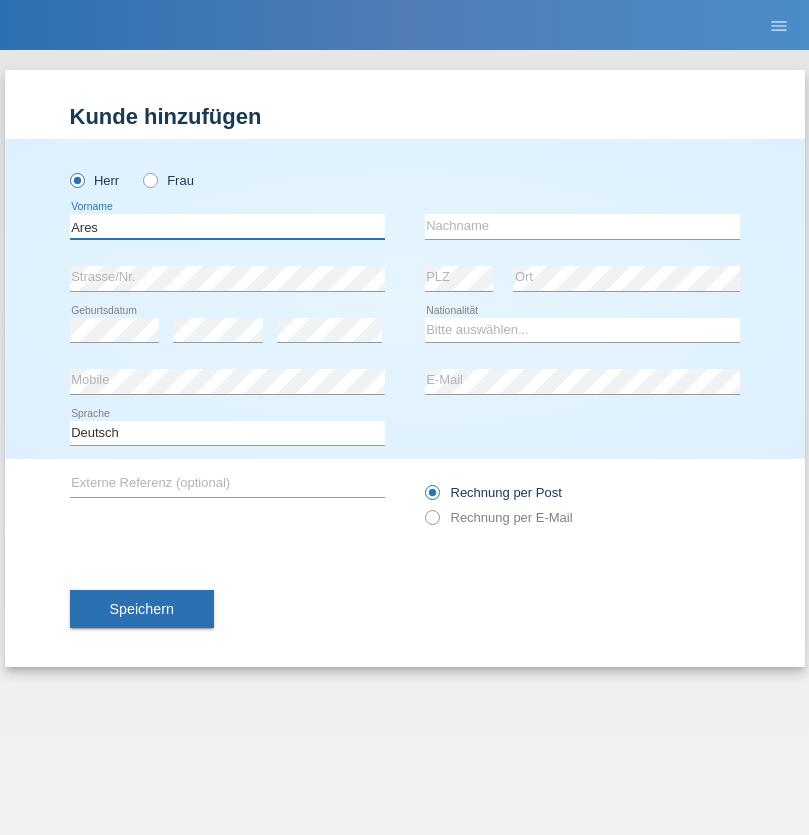 type on "Ares" 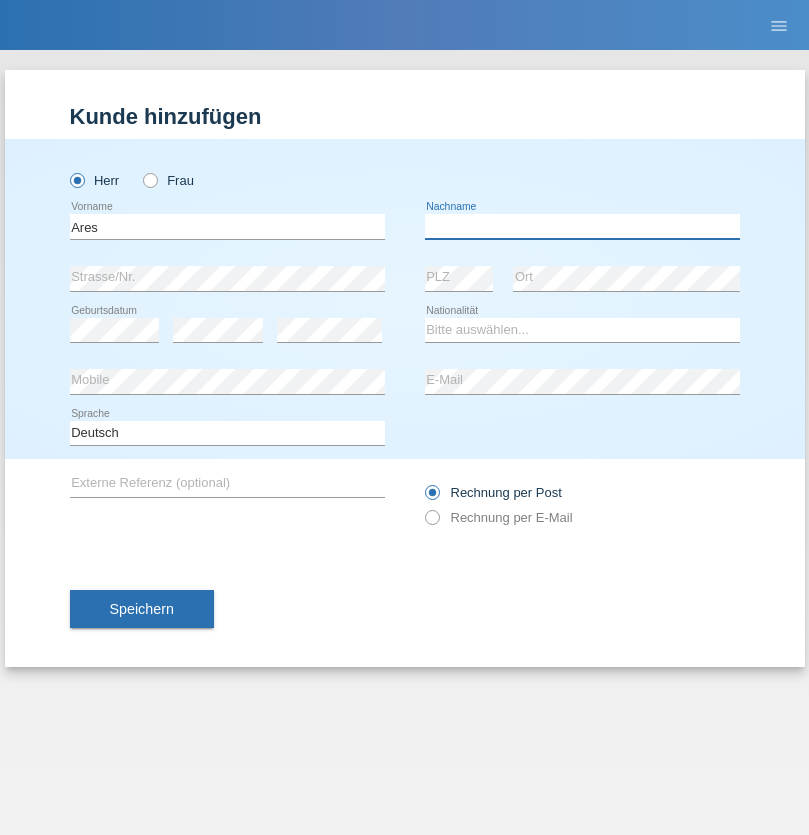 click at bounding box center [582, 226] 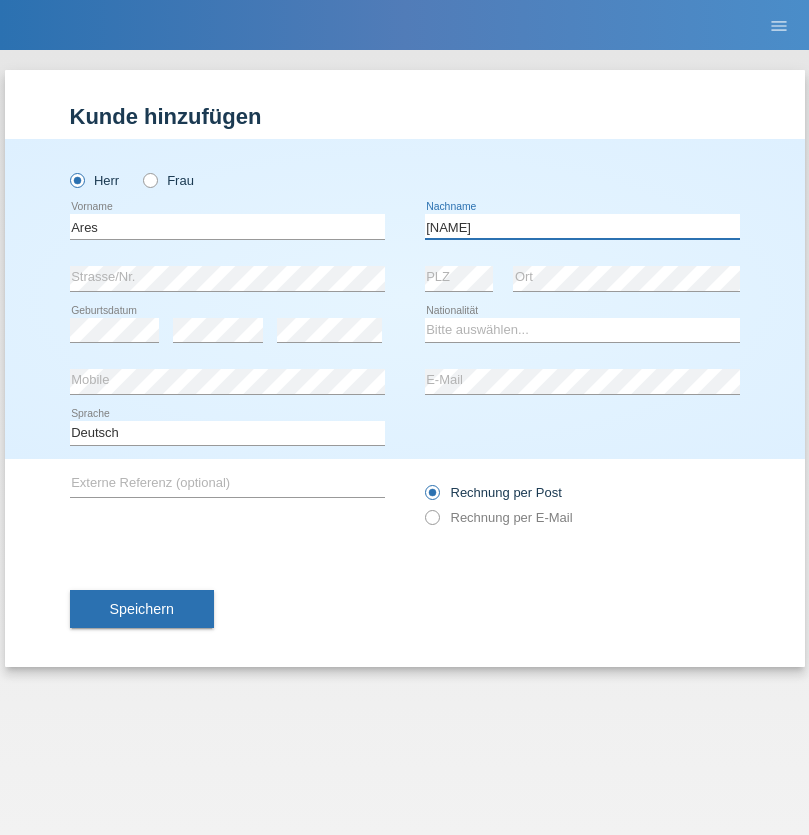type on "[LAST]" 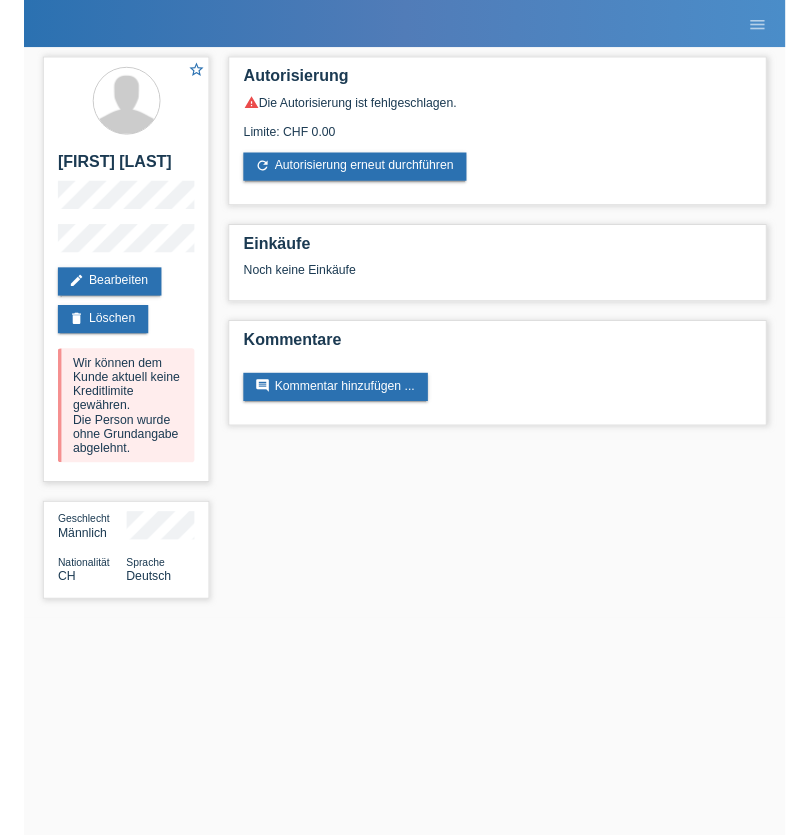 scroll, scrollTop: 0, scrollLeft: 0, axis: both 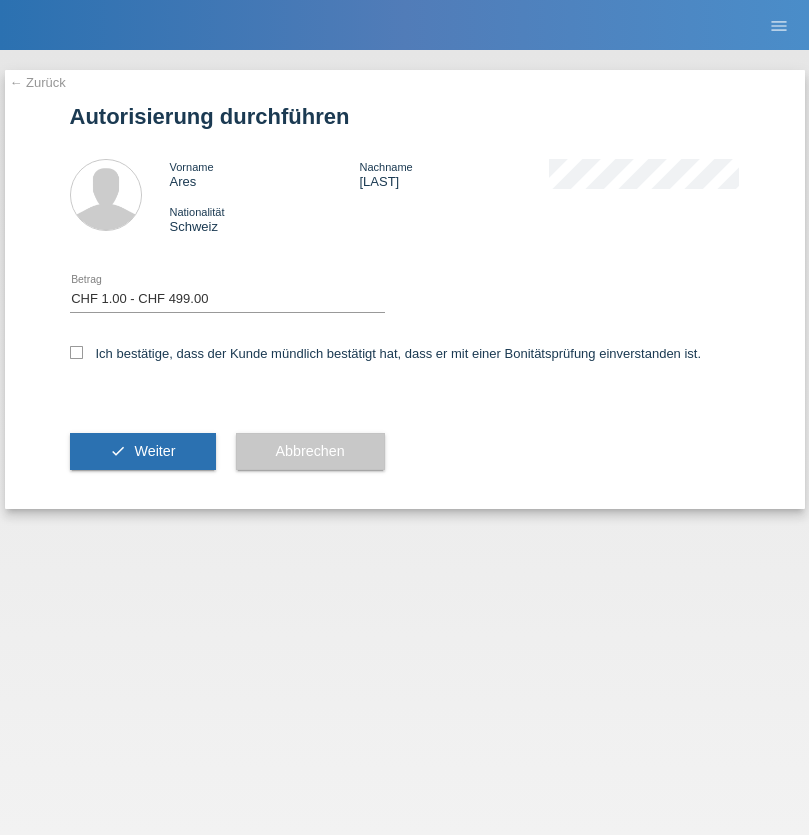 checkbox on "true" 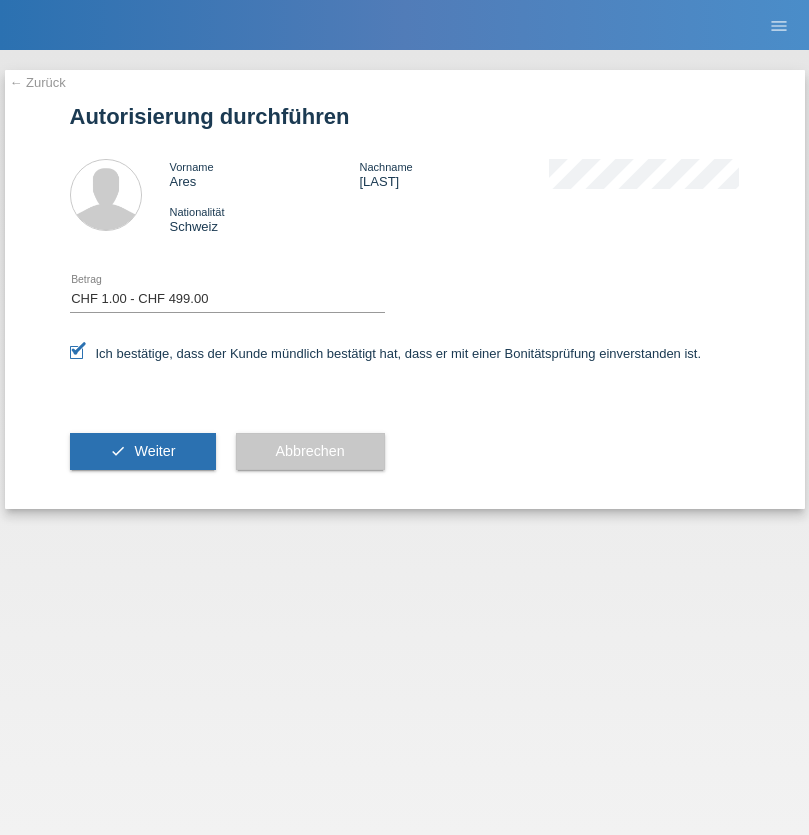 scroll, scrollTop: 0, scrollLeft: 0, axis: both 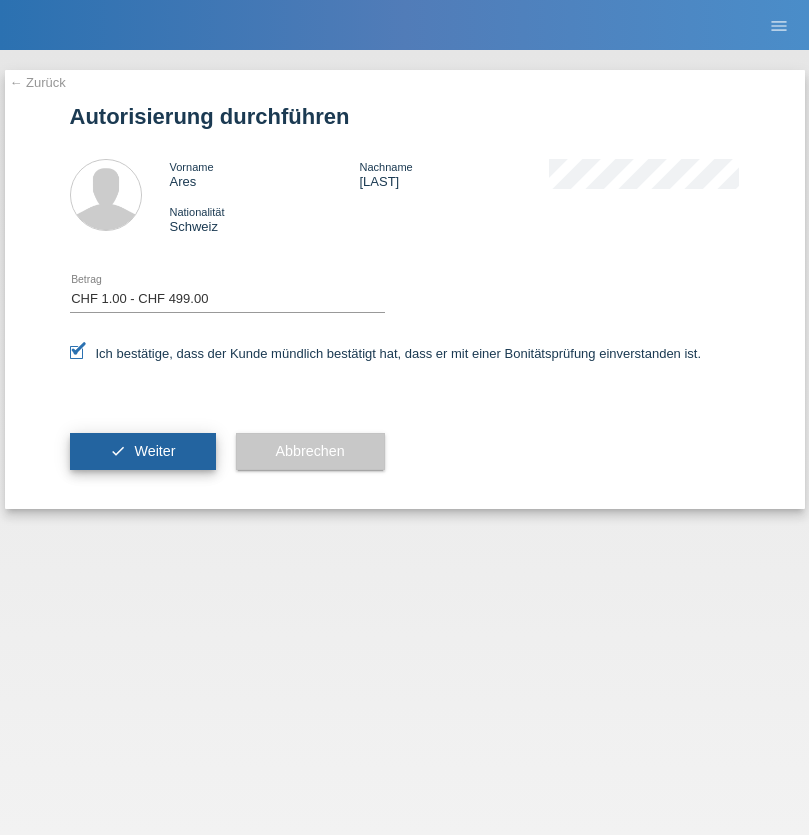 click on "Weiter" at bounding box center [154, 451] 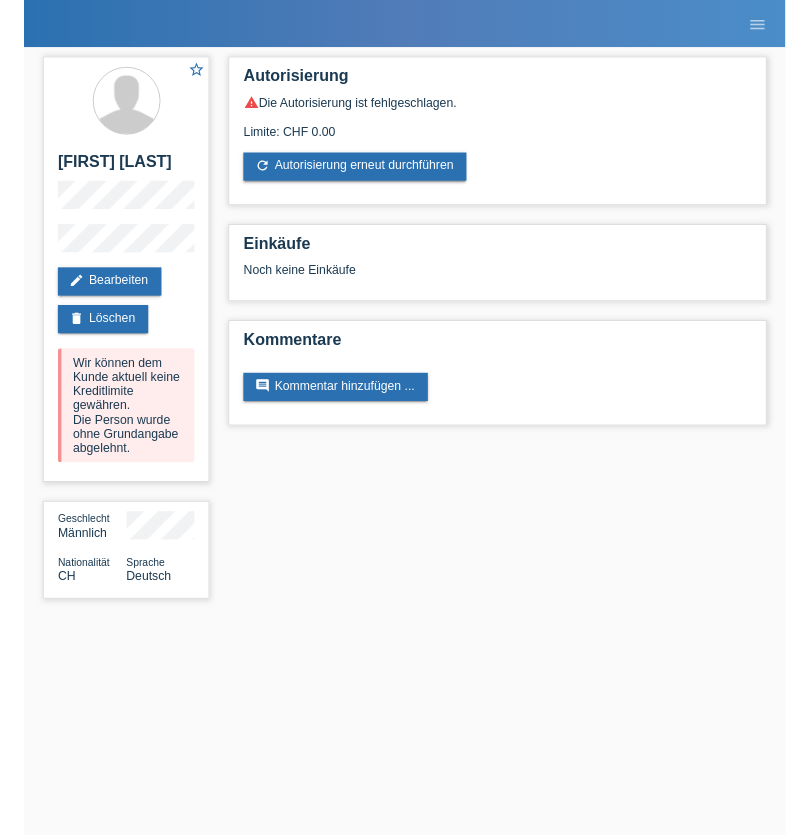 scroll, scrollTop: 0, scrollLeft: 0, axis: both 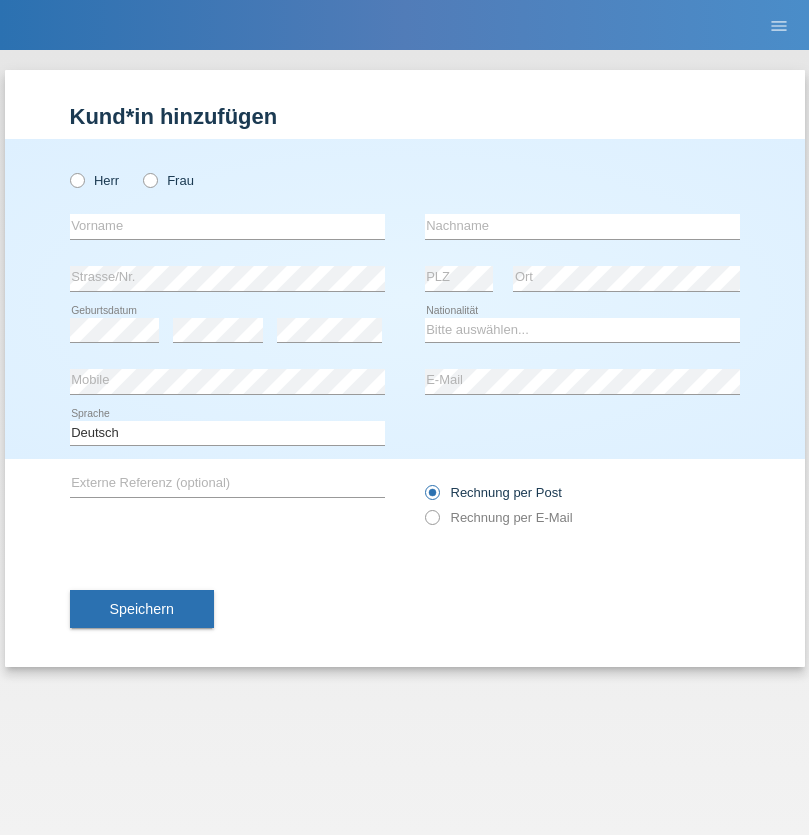 radio on "true" 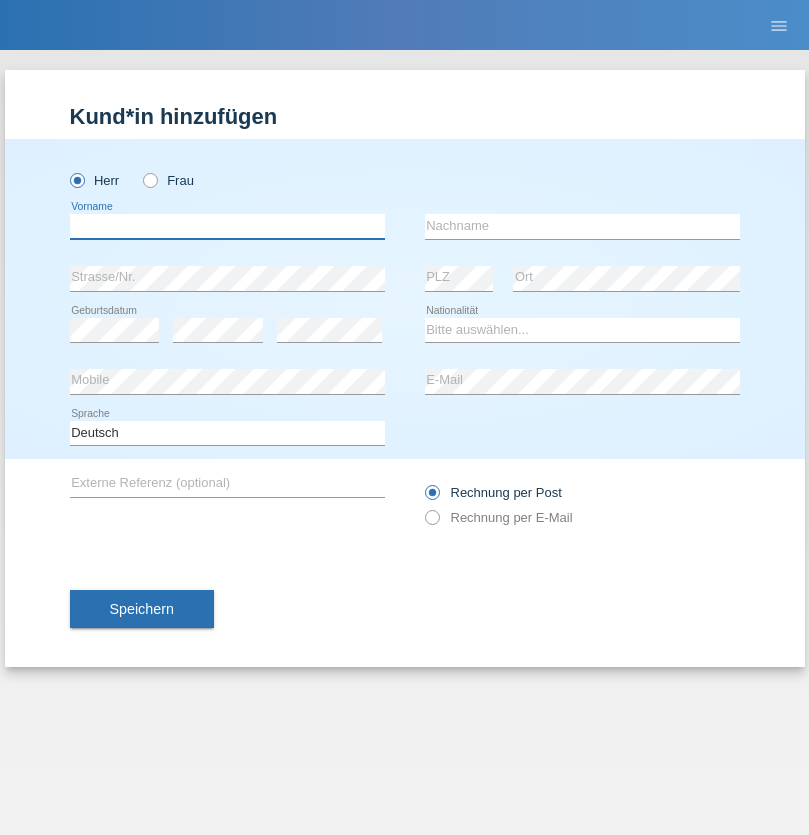 click at bounding box center (227, 226) 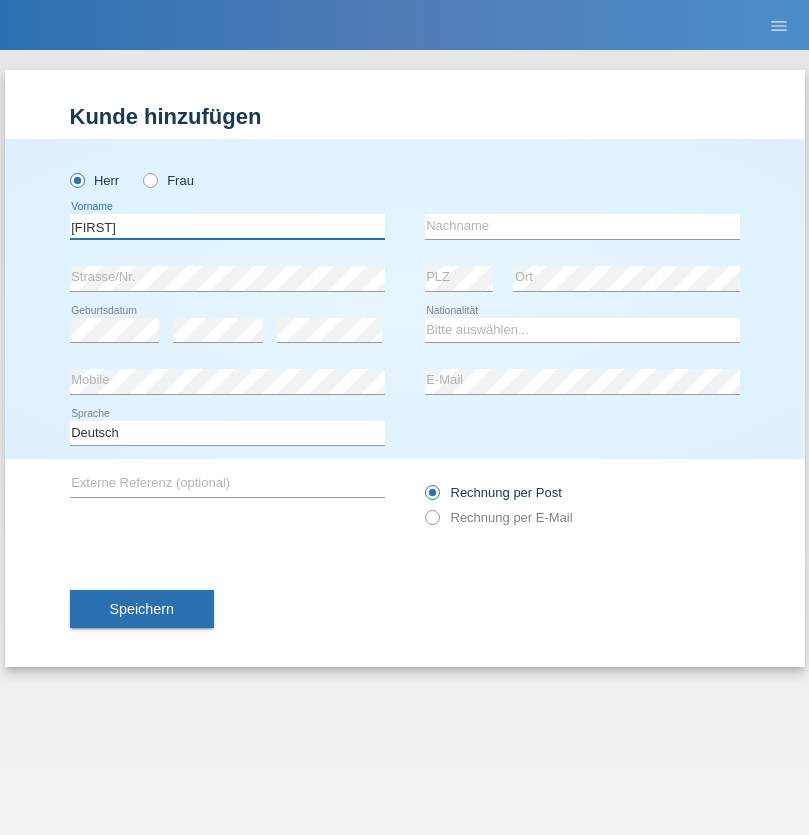 type on "[FIRST]" 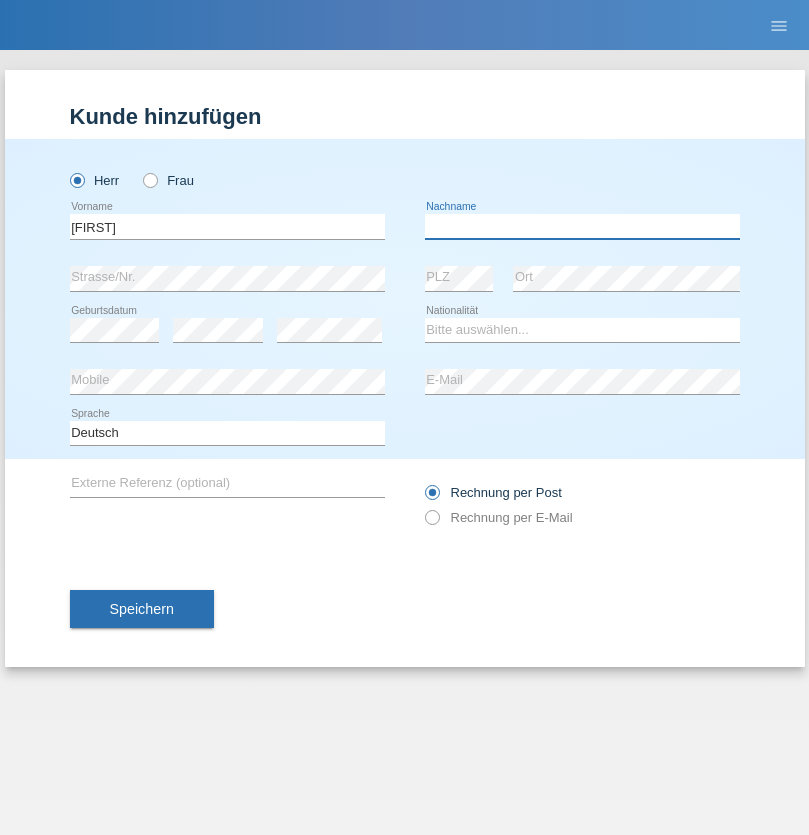click at bounding box center [582, 226] 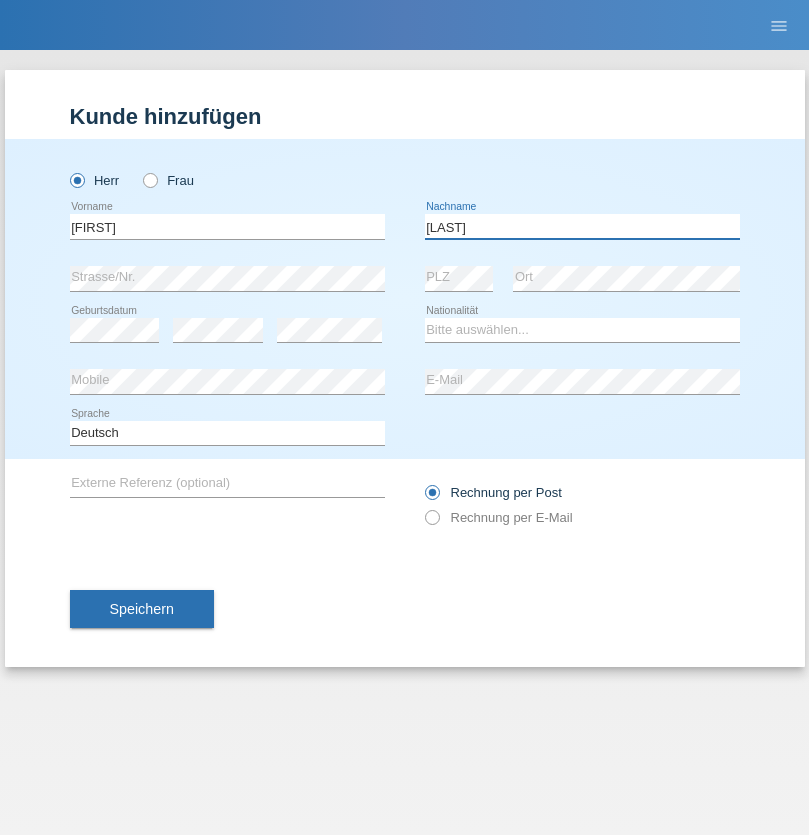 type on "[LAST]" 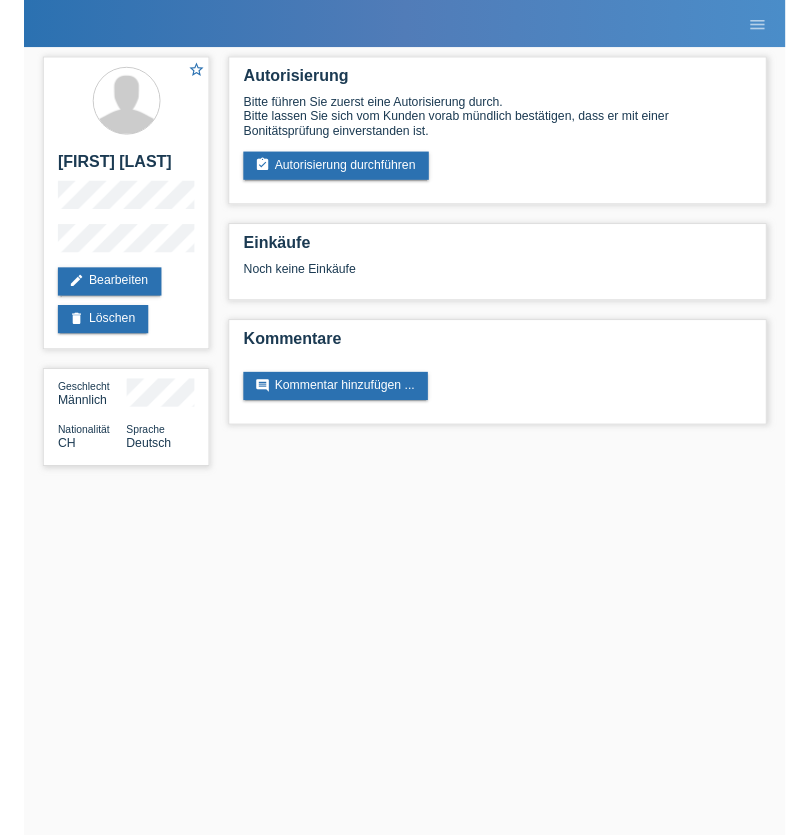 scroll, scrollTop: 0, scrollLeft: 0, axis: both 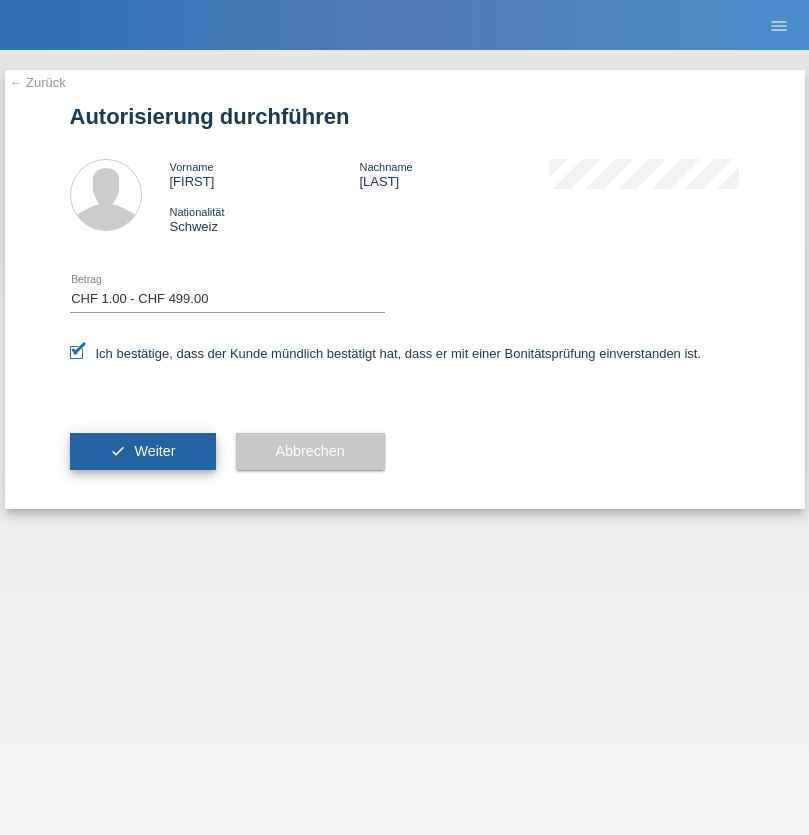 click on "Weiter" at bounding box center [154, 451] 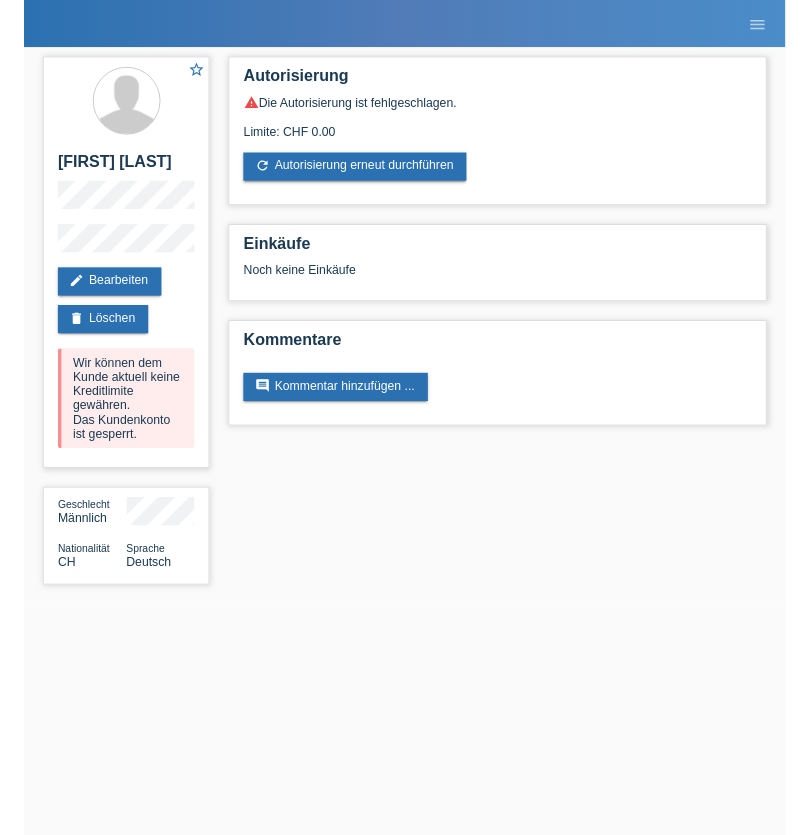 scroll, scrollTop: 0, scrollLeft: 0, axis: both 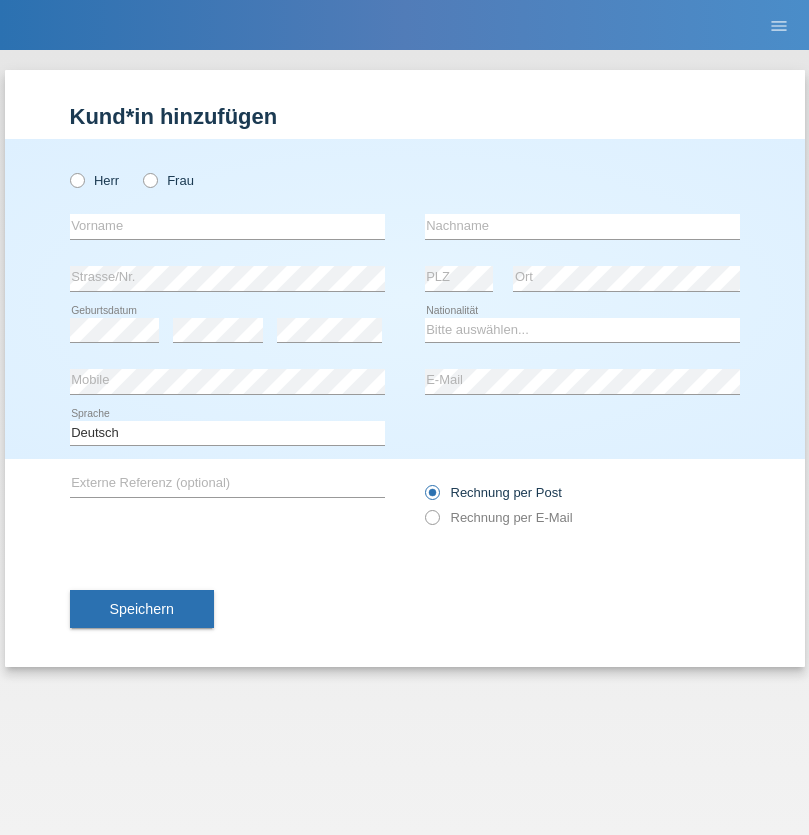 radio on "true" 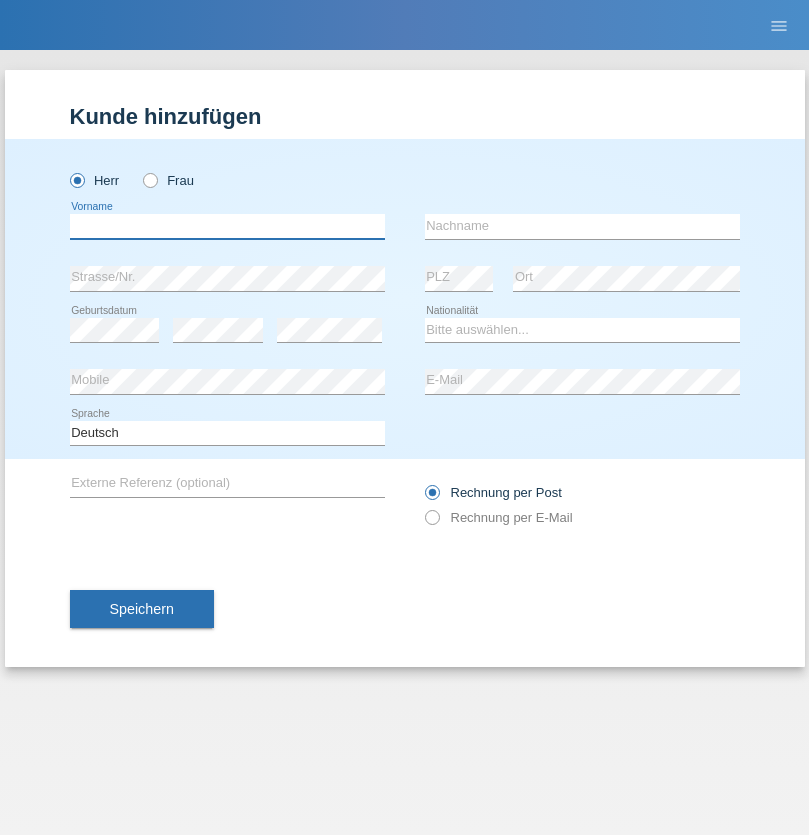 click at bounding box center [227, 226] 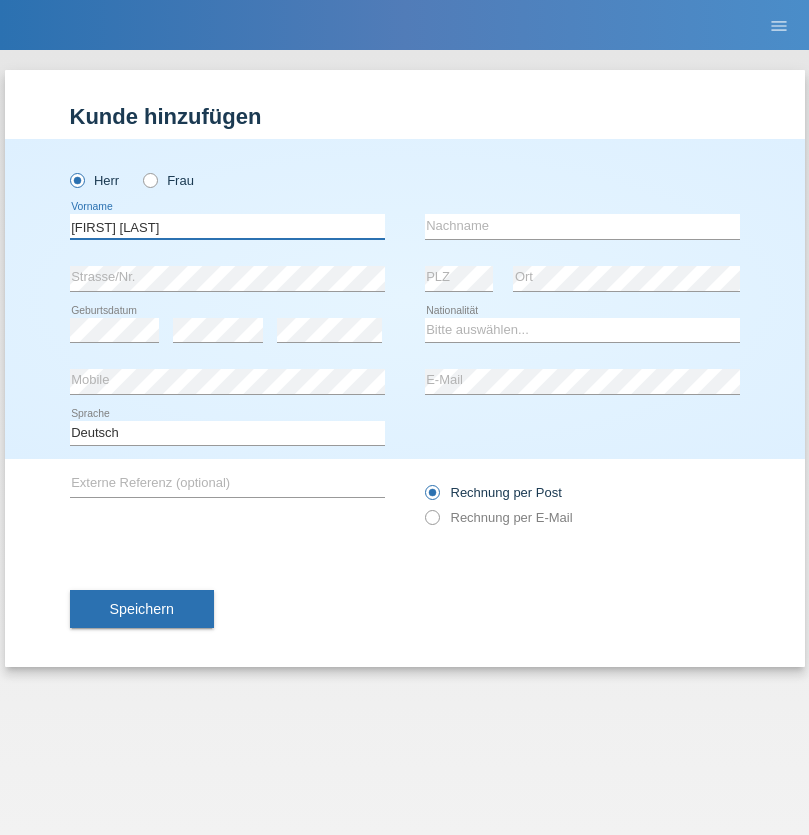 type on "Thomas Fabian" 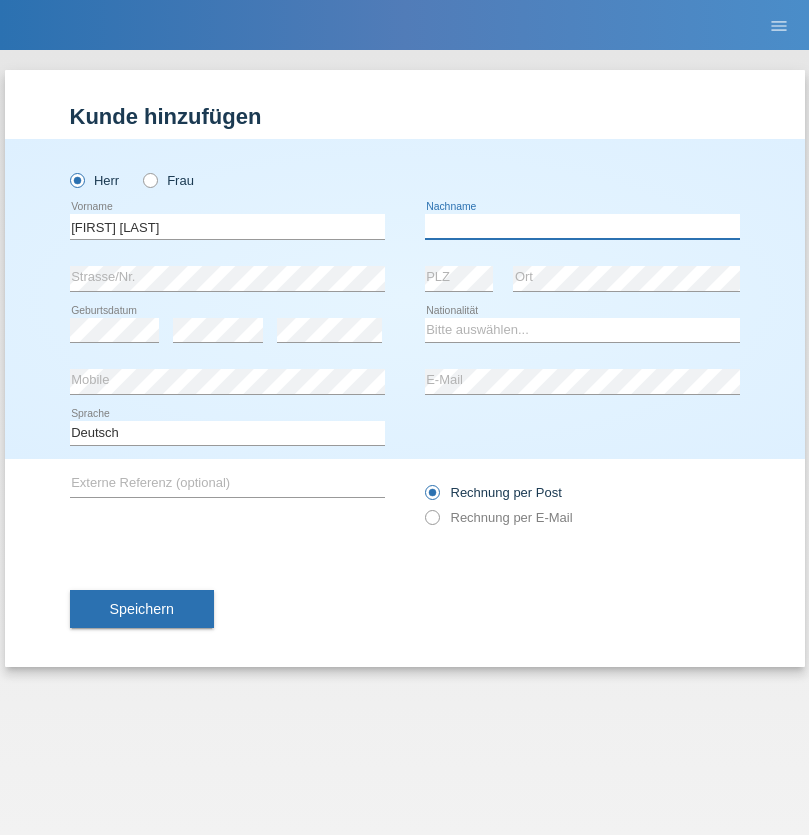 click at bounding box center (582, 226) 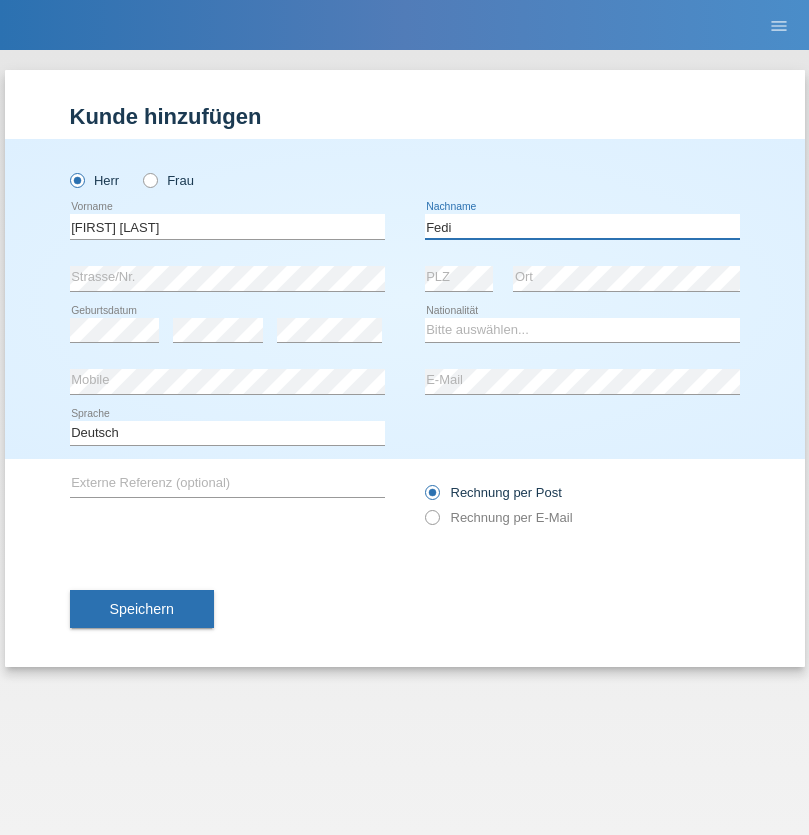 type on "Fedi" 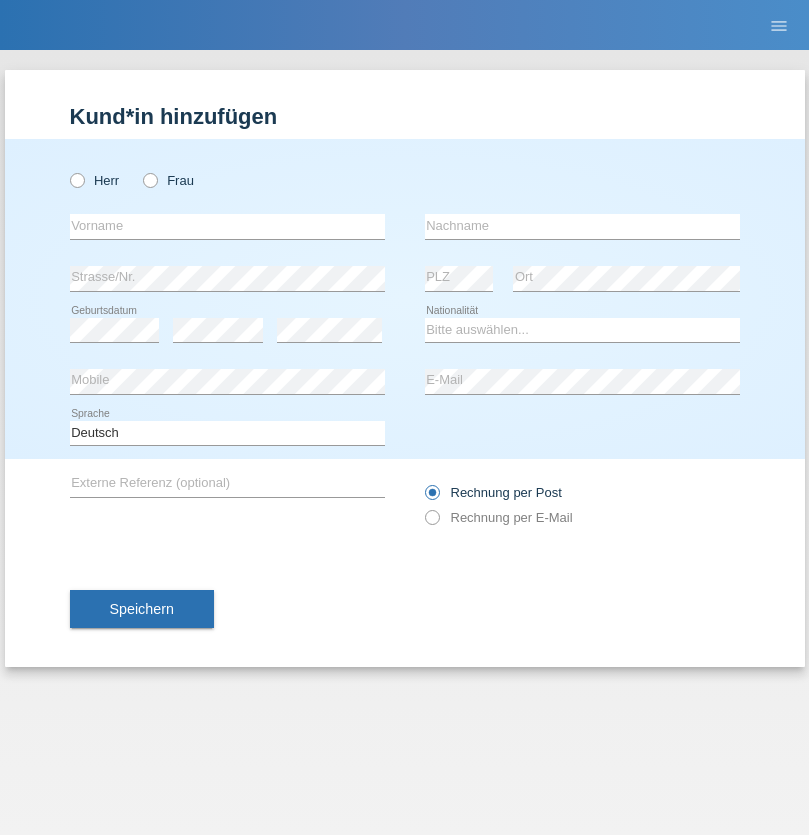 scroll, scrollTop: 0, scrollLeft: 0, axis: both 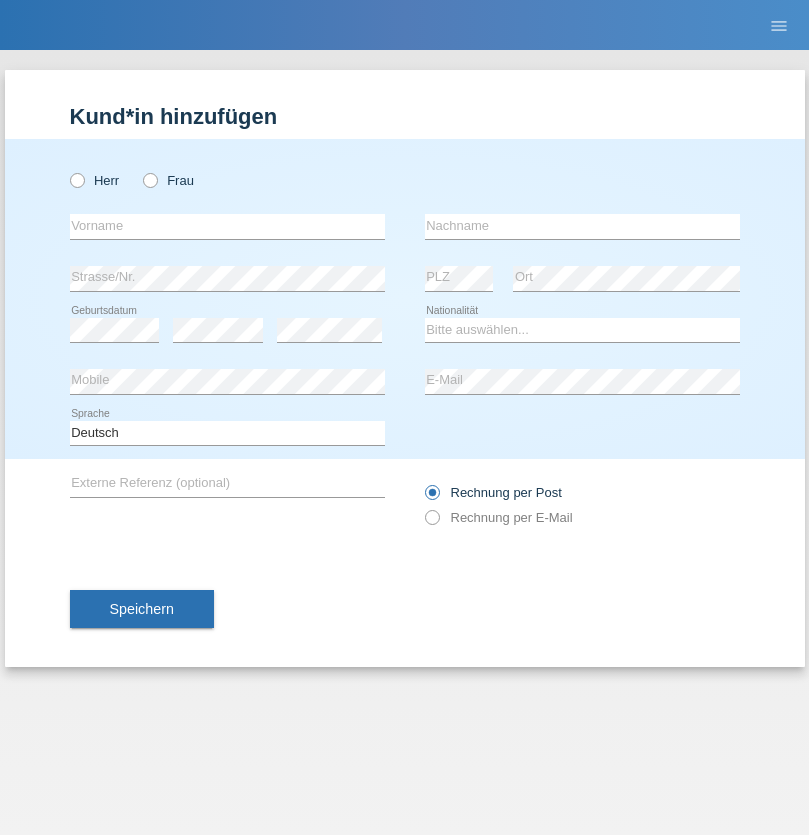 radio on "true" 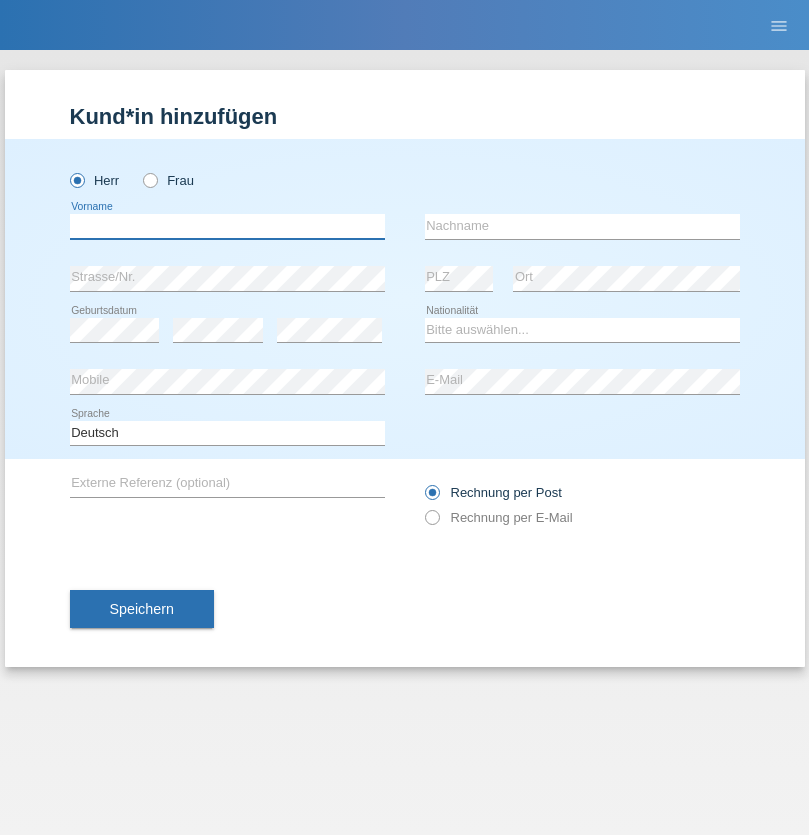 click at bounding box center (227, 226) 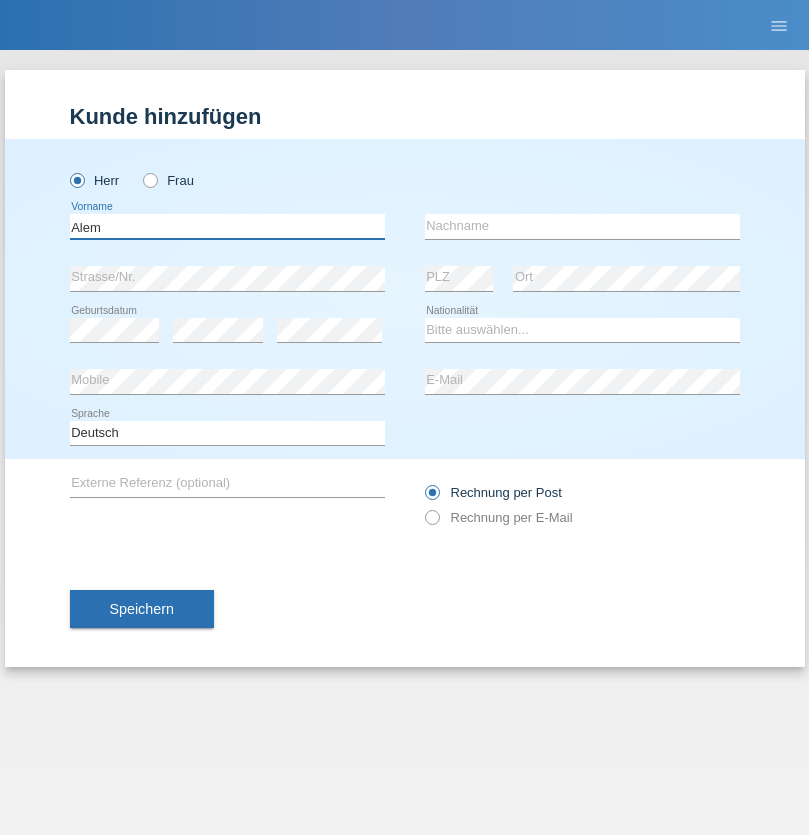 type on "Alem" 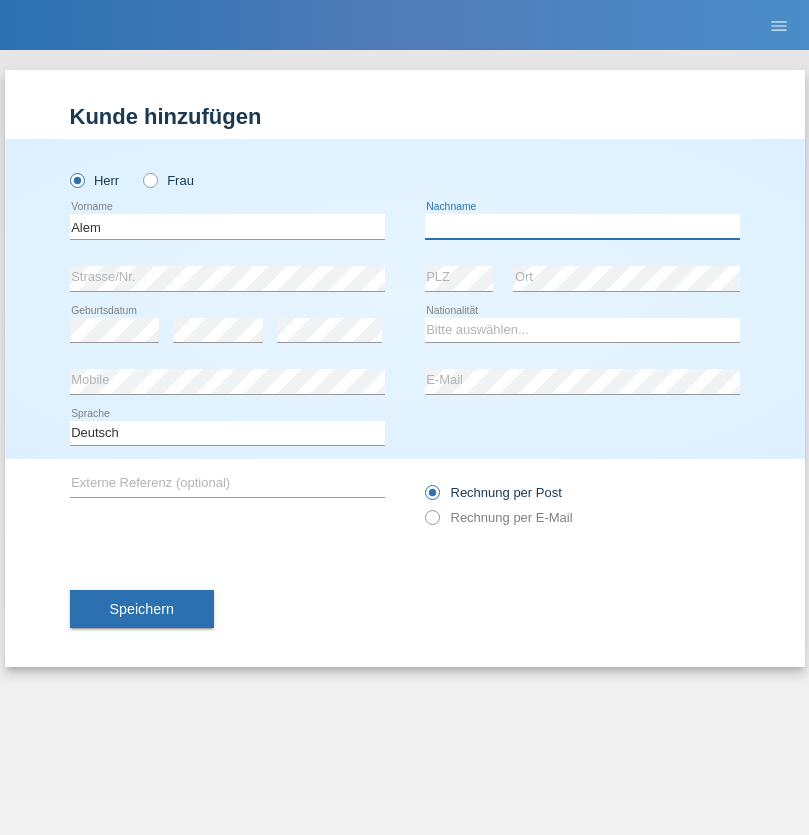 click at bounding box center [582, 226] 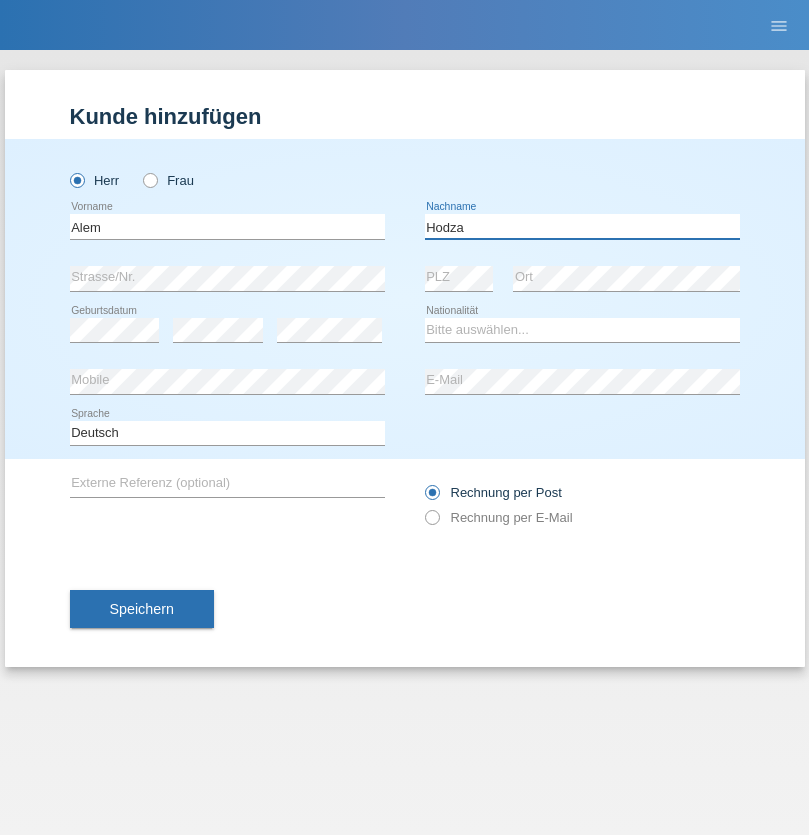 type on "Hodza" 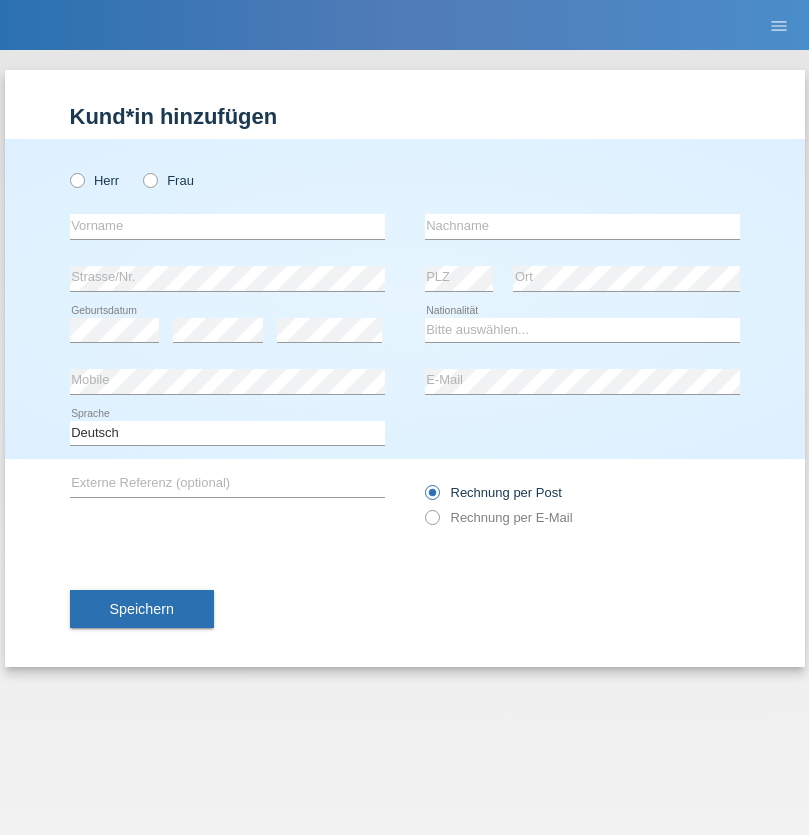 scroll, scrollTop: 0, scrollLeft: 0, axis: both 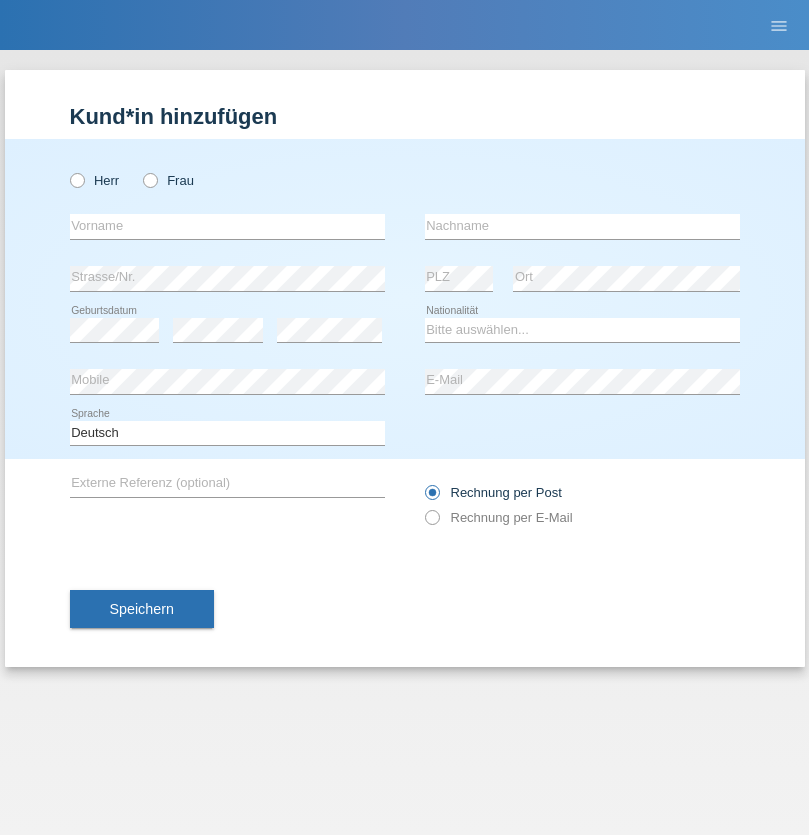 radio on "true" 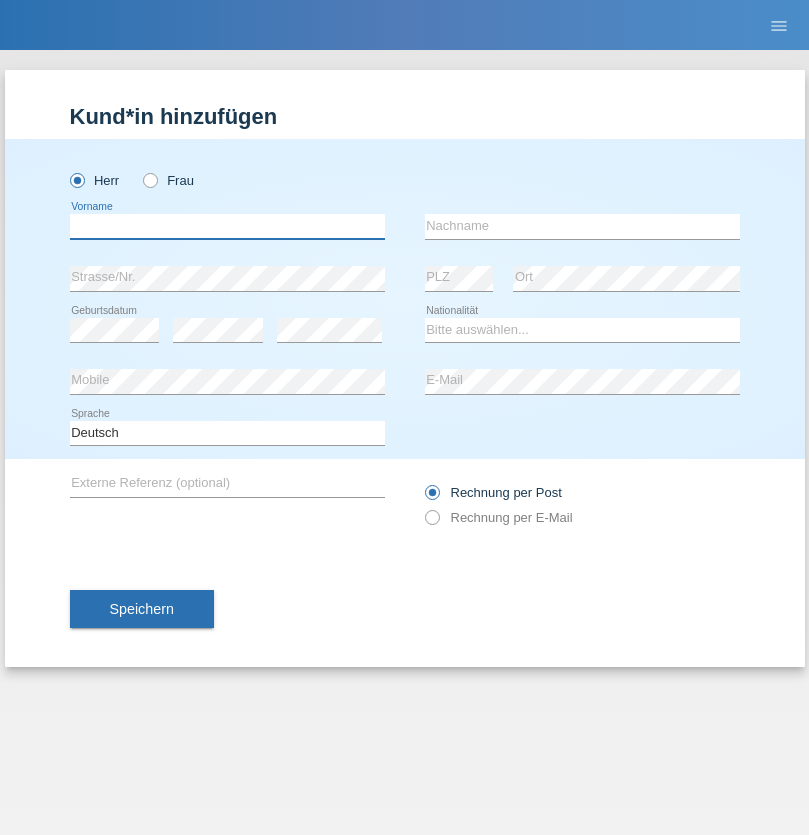 click at bounding box center [227, 226] 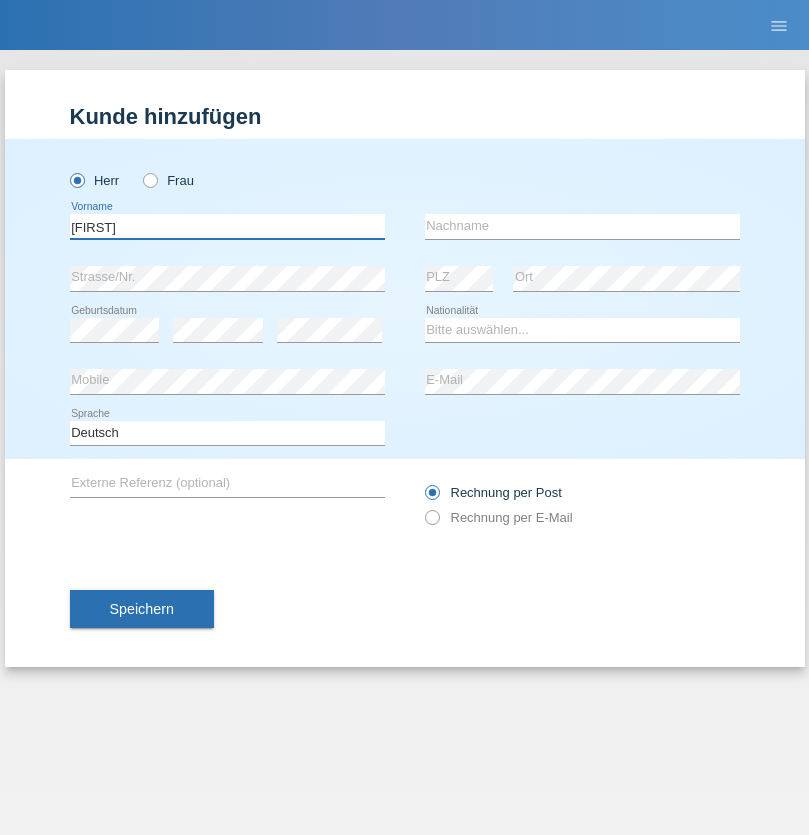 type on "Arkadiusz" 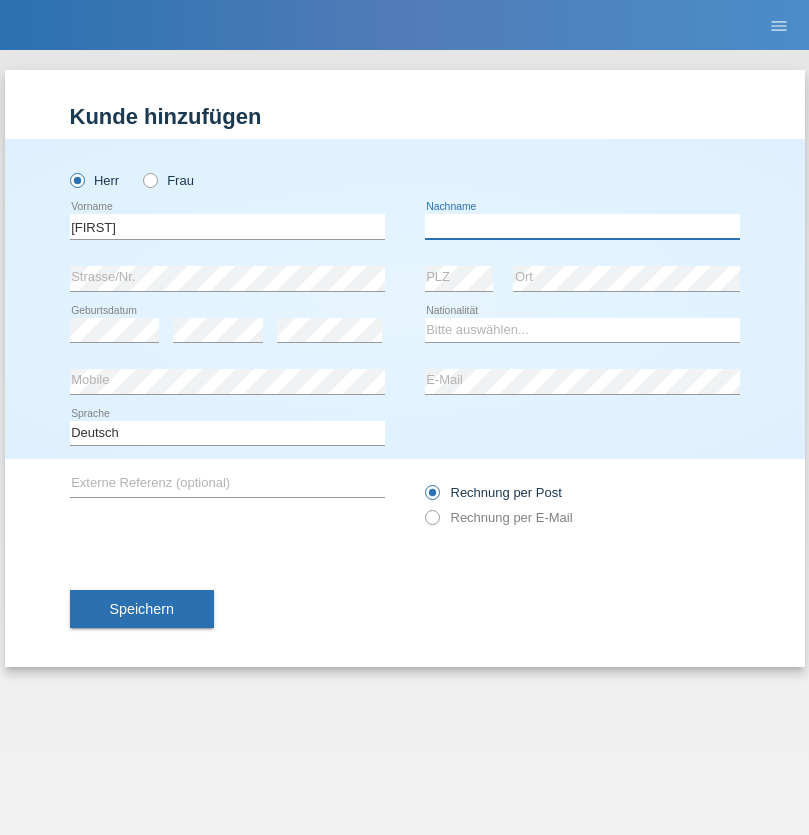 click at bounding box center (582, 226) 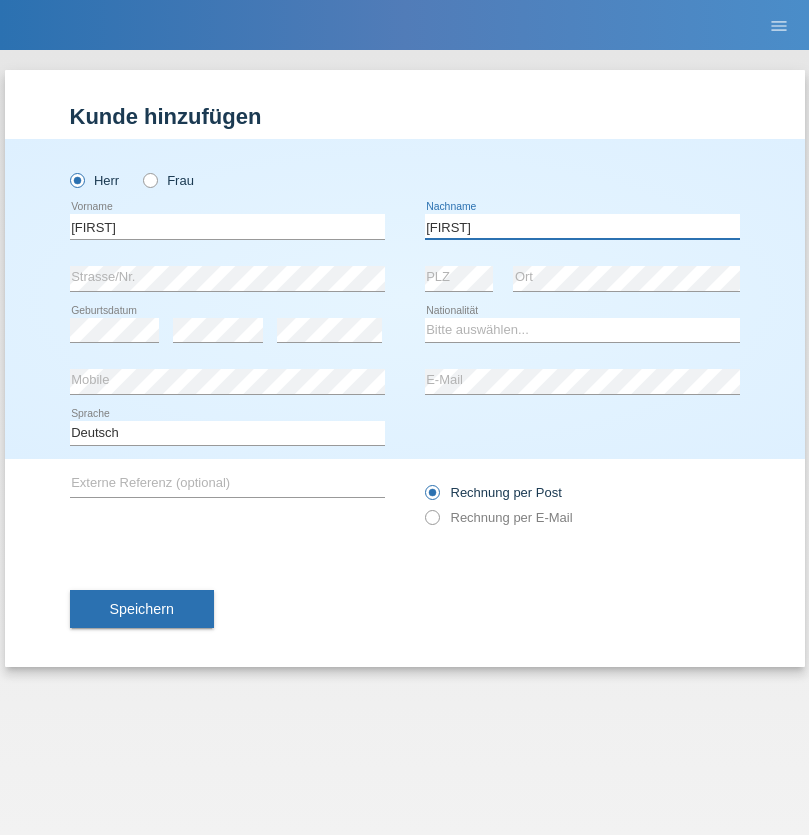 type on "Lukaszewski" 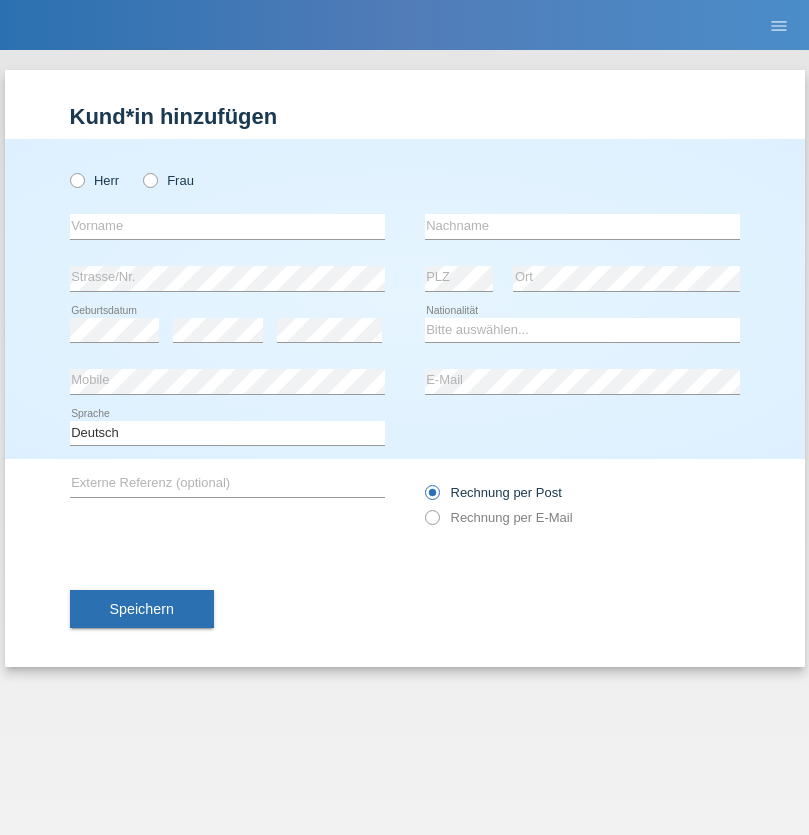 scroll, scrollTop: 0, scrollLeft: 0, axis: both 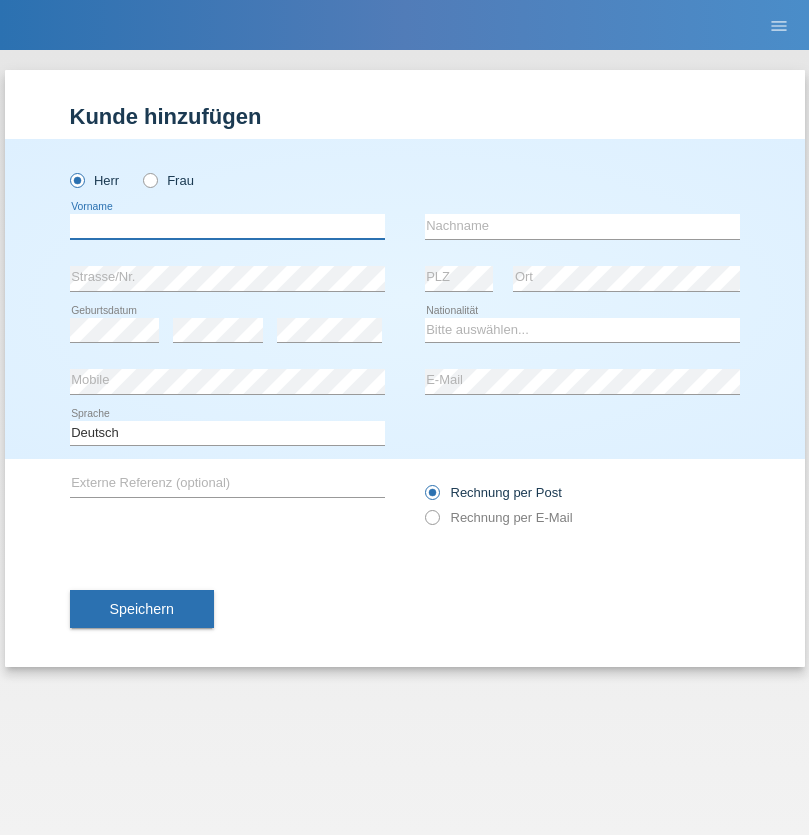 click at bounding box center (227, 226) 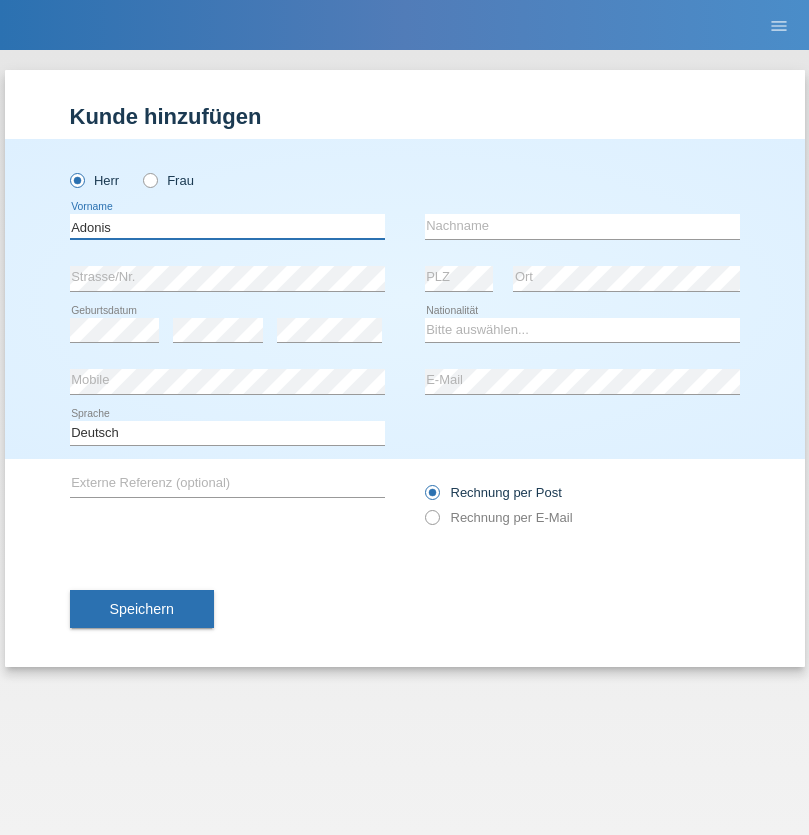 type on "Adonis" 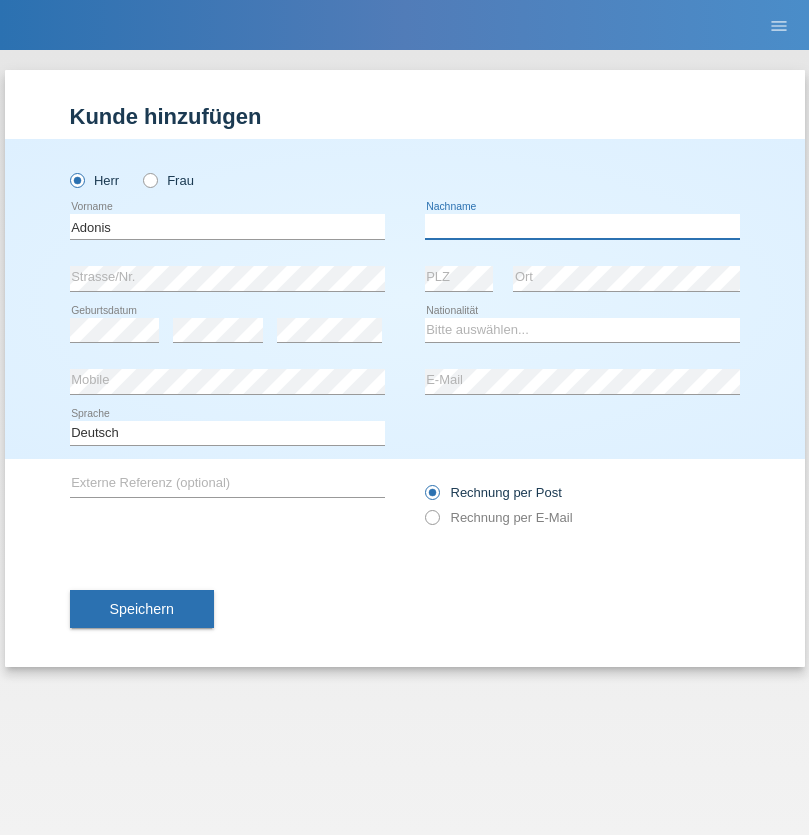 click at bounding box center [582, 226] 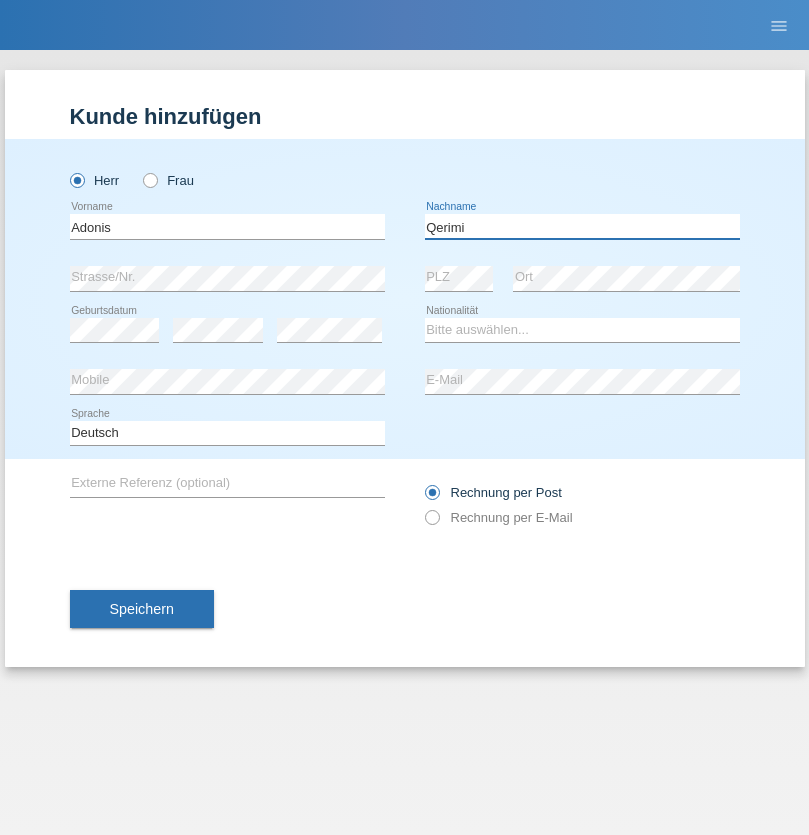 type on "Qerimi" 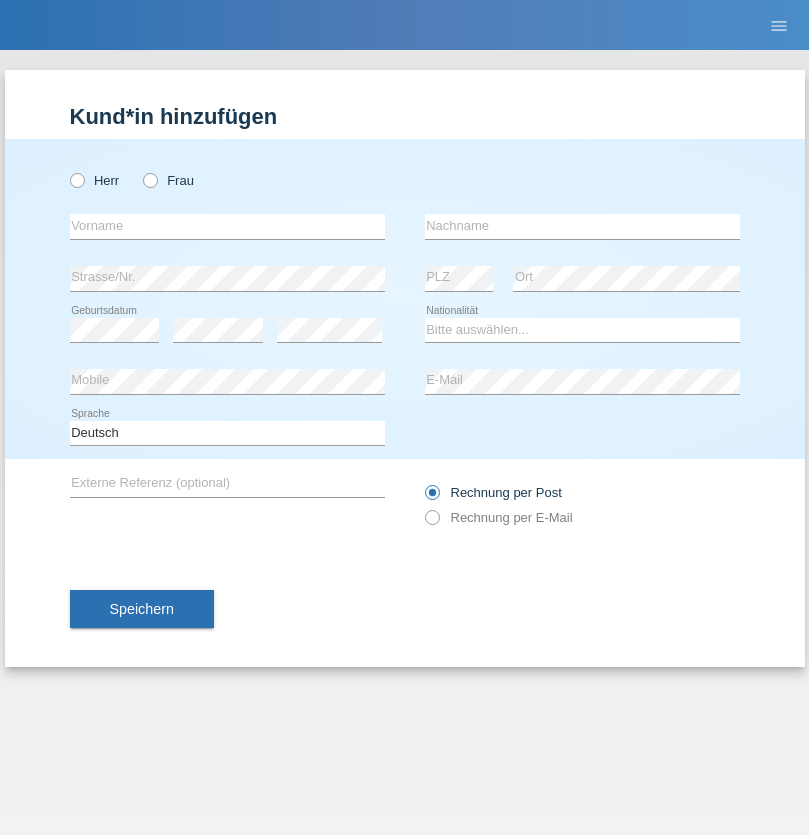 scroll, scrollTop: 0, scrollLeft: 0, axis: both 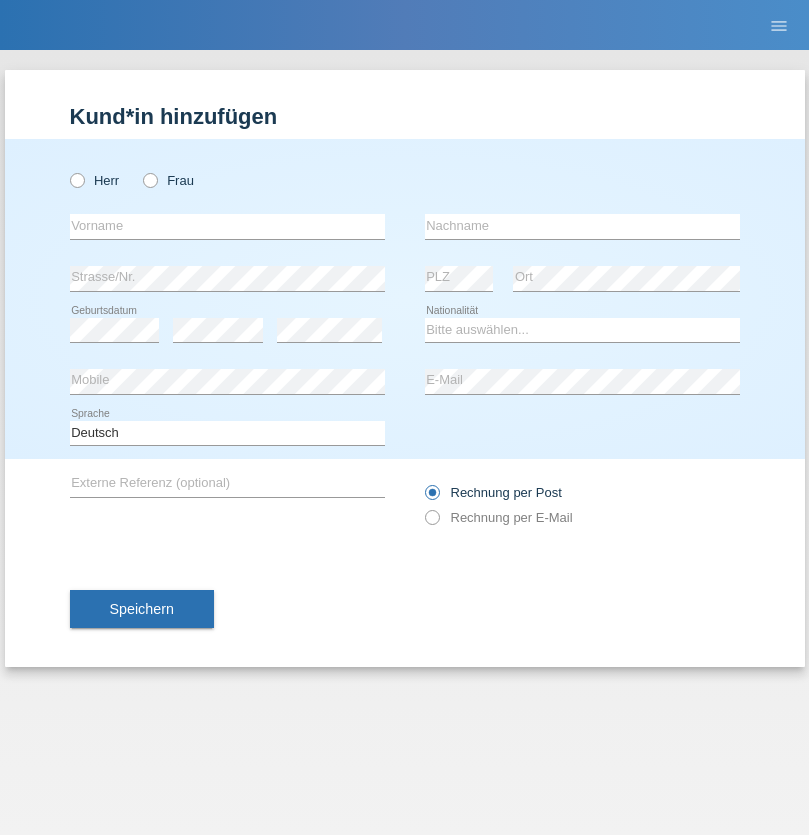 radio on "true" 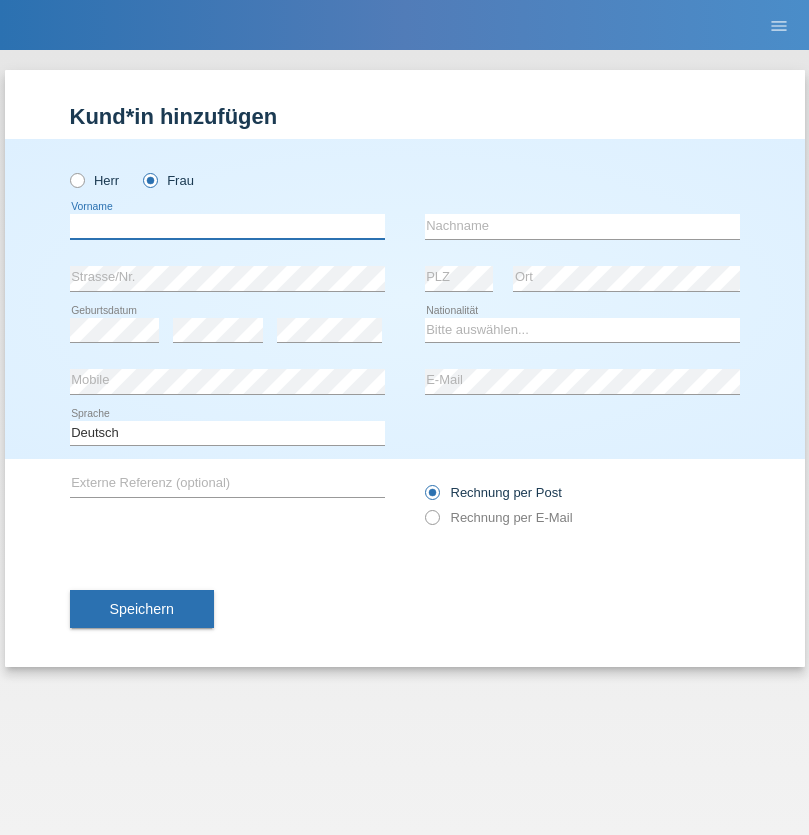 click at bounding box center (227, 226) 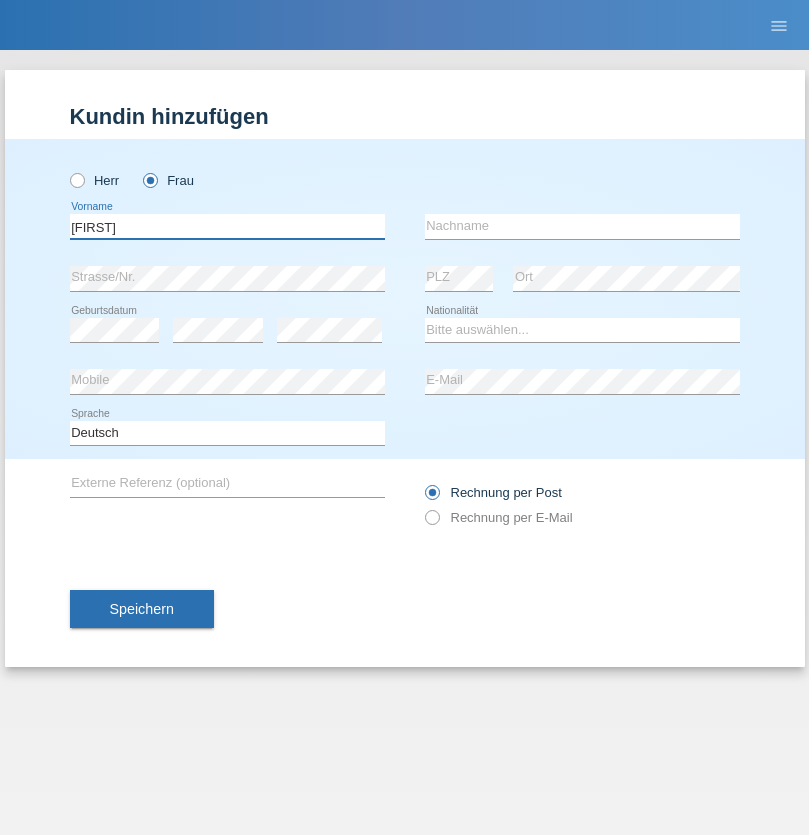 type on "[FIRST]" 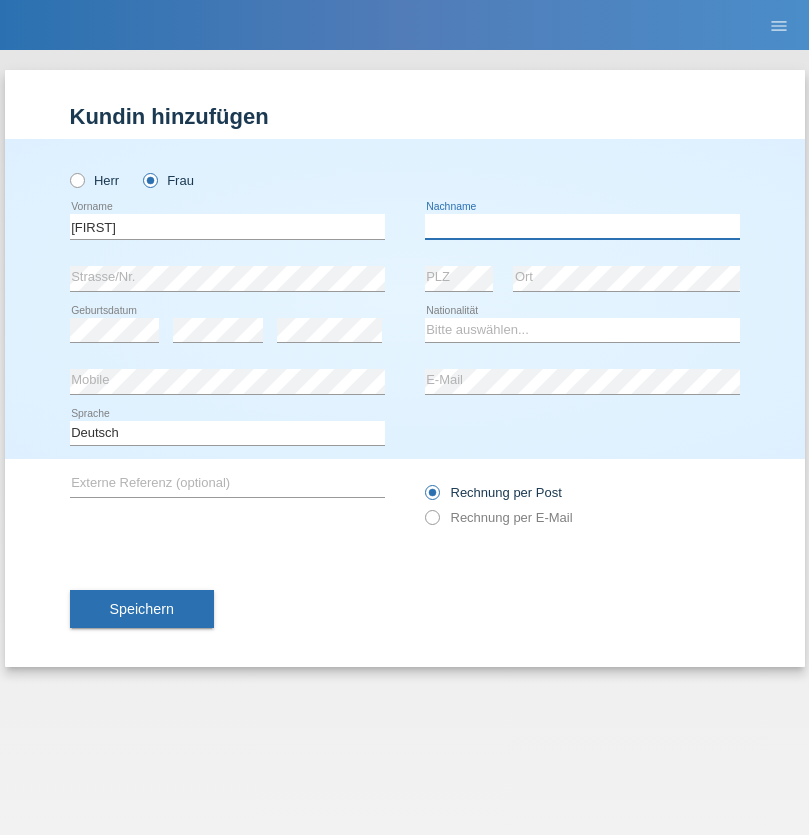 click at bounding box center [582, 226] 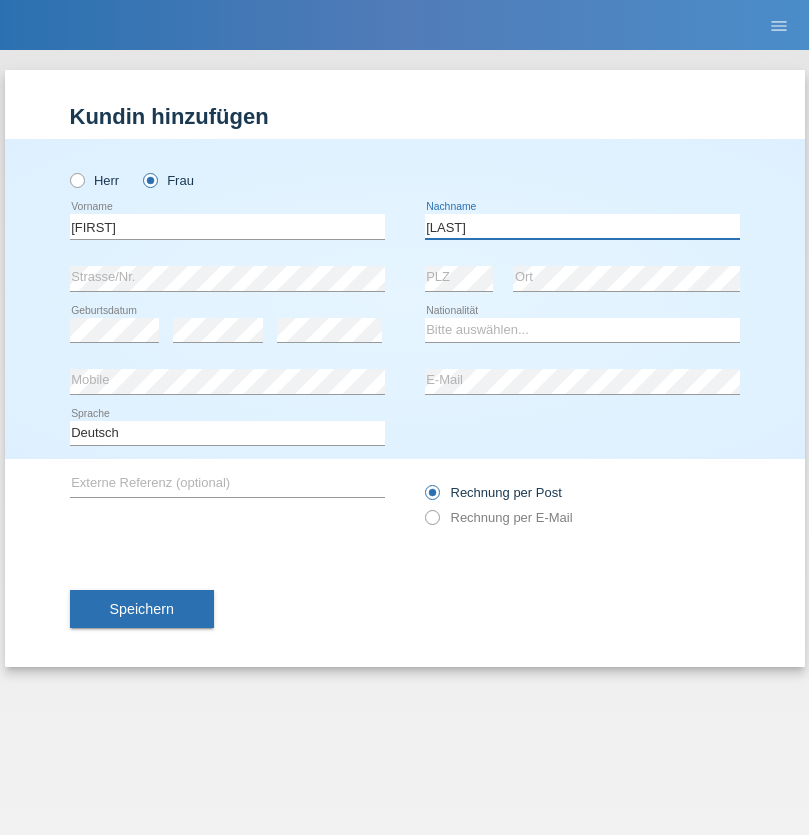 type on "[LAST]" 